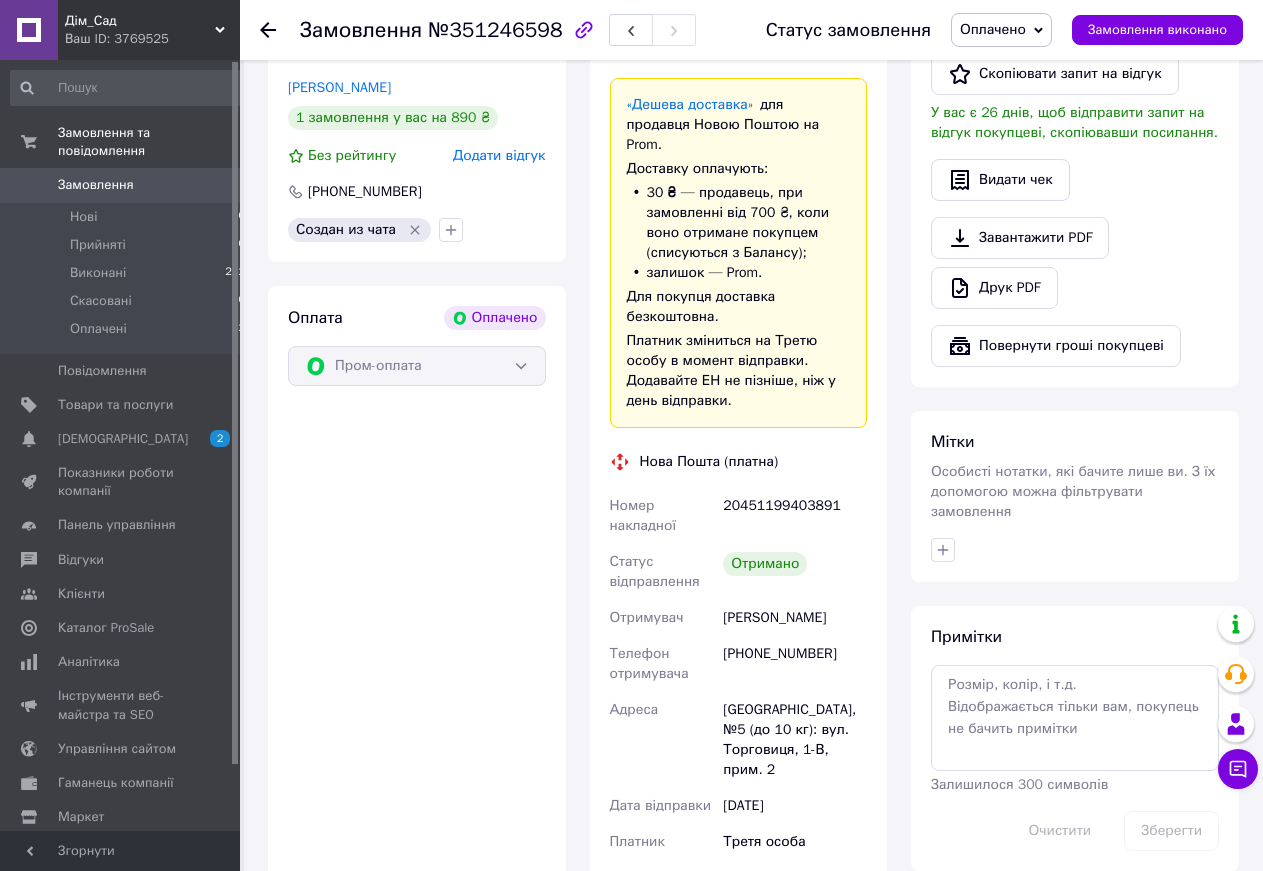 scroll, scrollTop: 0, scrollLeft: 0, axis: both 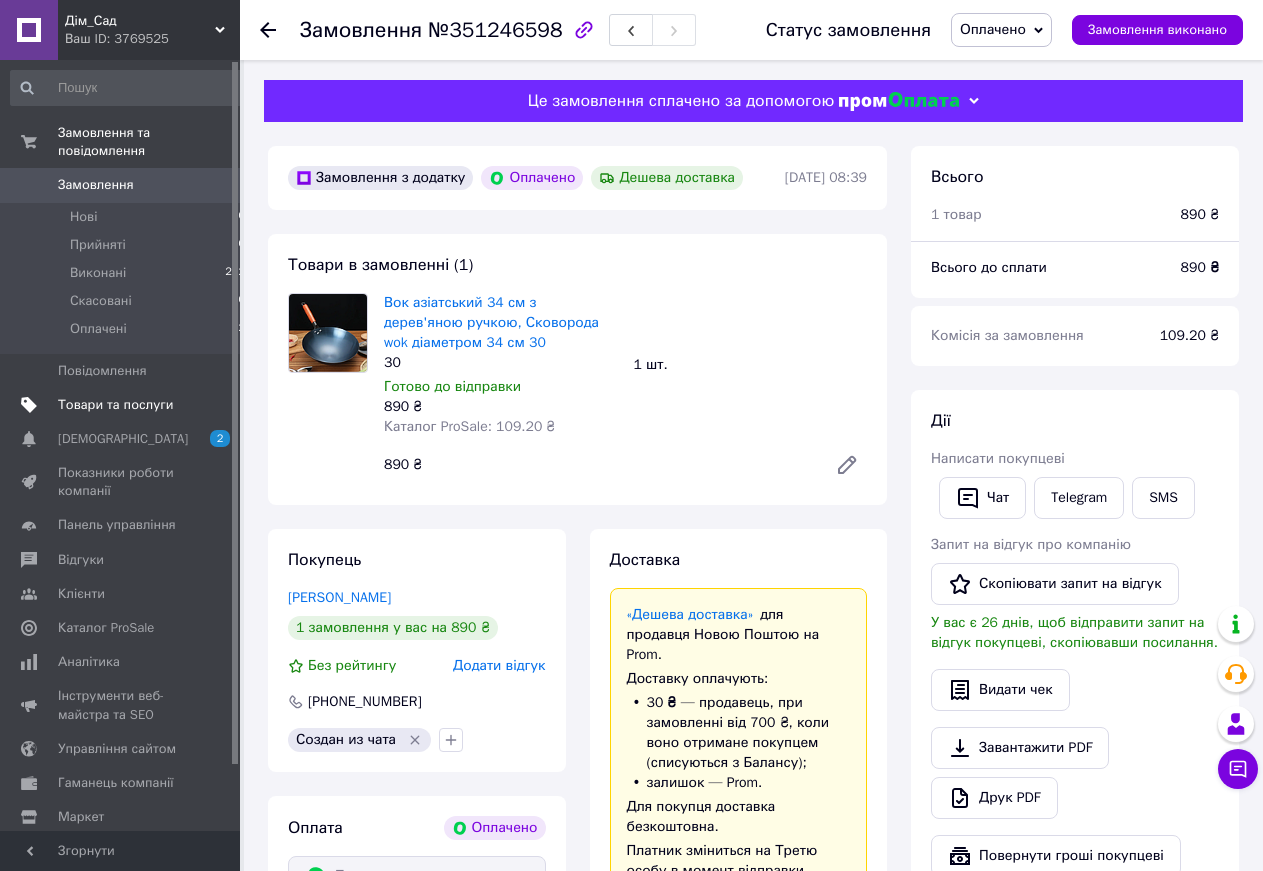 click on "Товари та послуги" at bounding box center (115, 405) 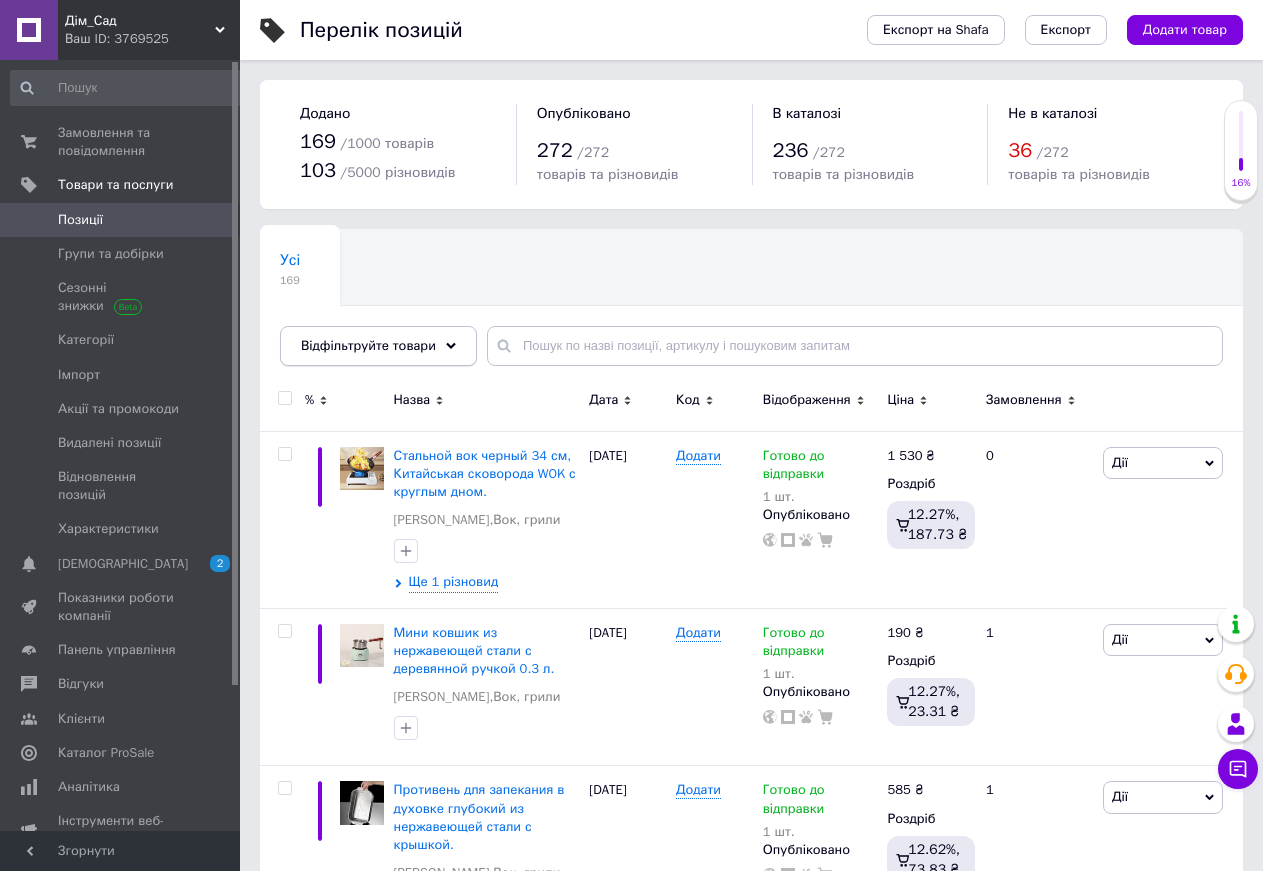 click on "Відфільтруйте товари" at bounding box center [368, 345] 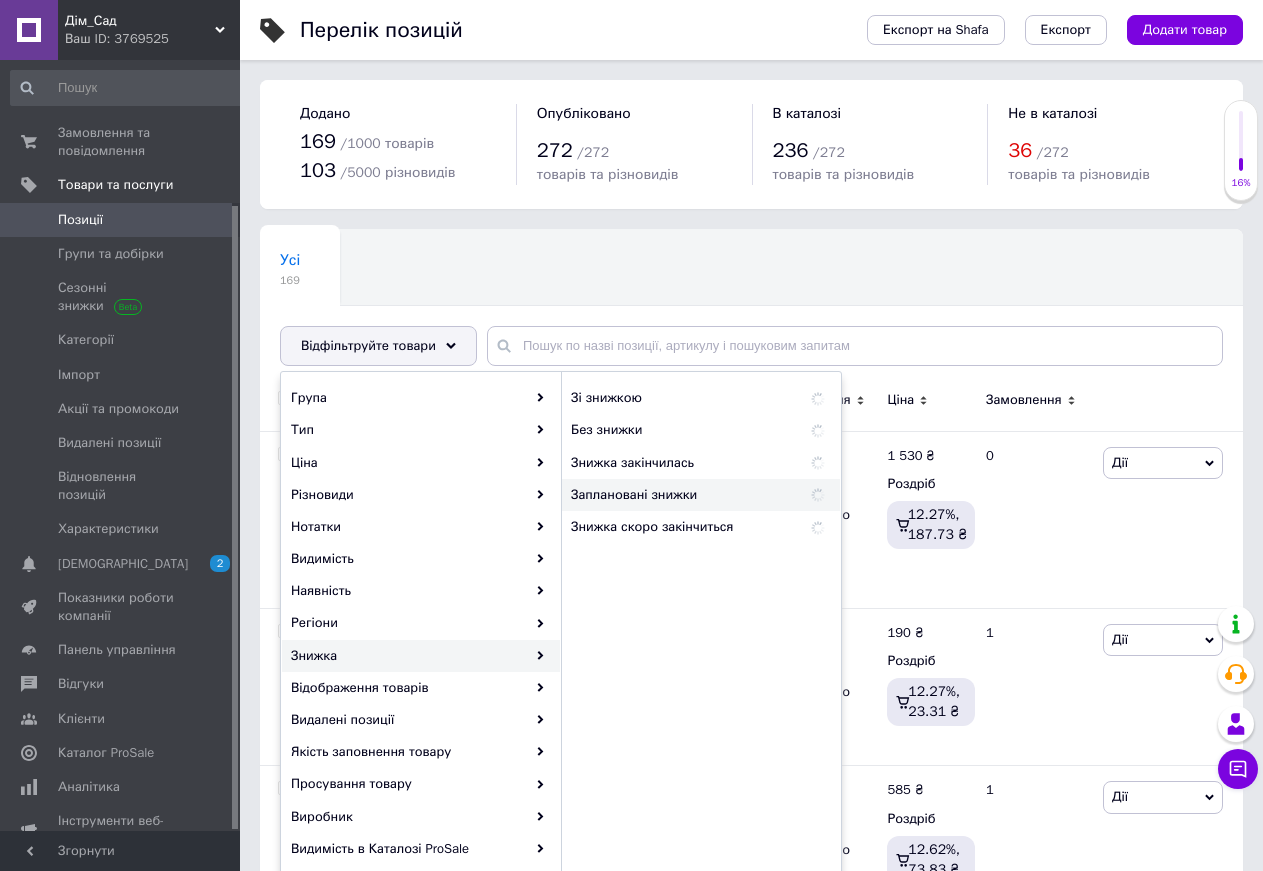 scroll, scrollTop: 179, scrollLeft: 0, axis: vertical 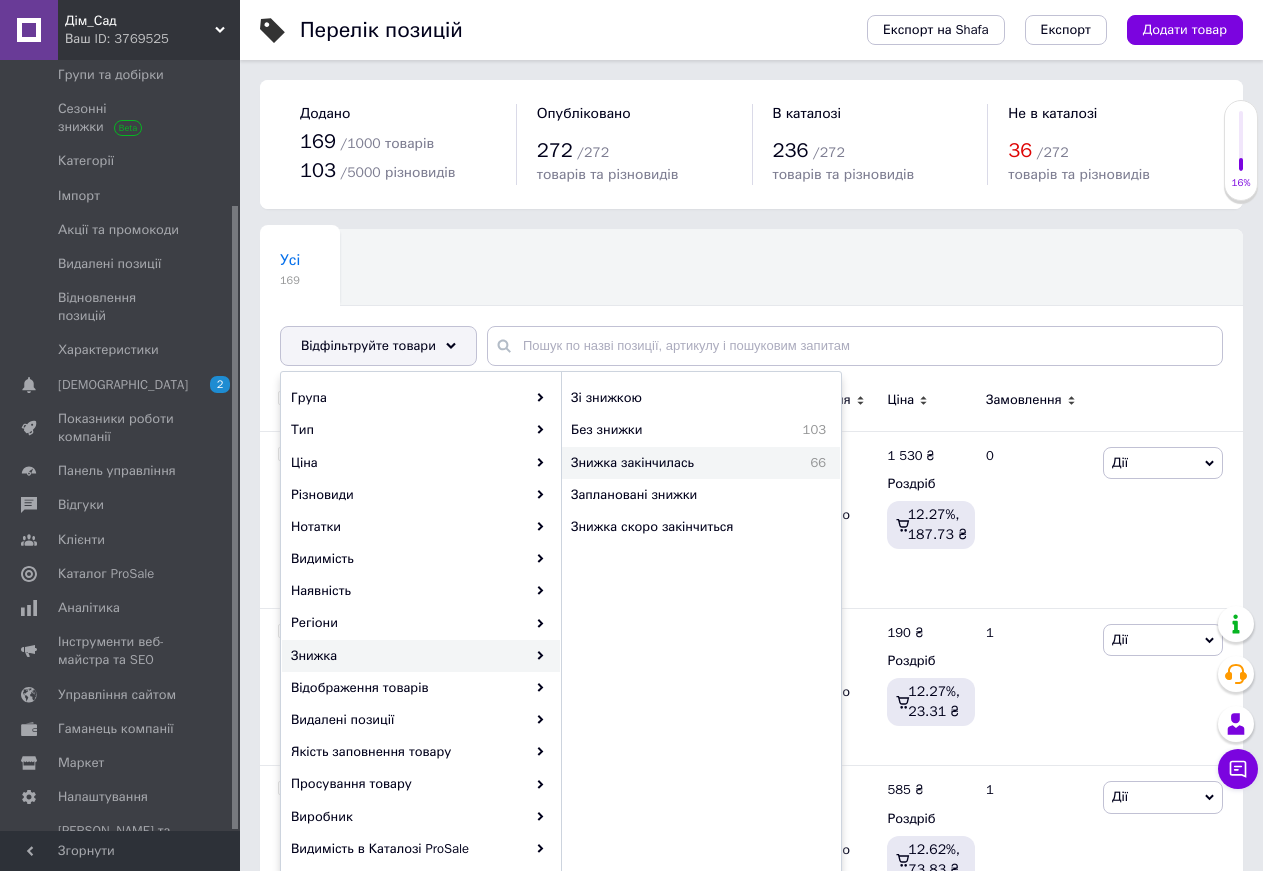 click on "Знижка закінчилась" at bounding box center (676, 463) 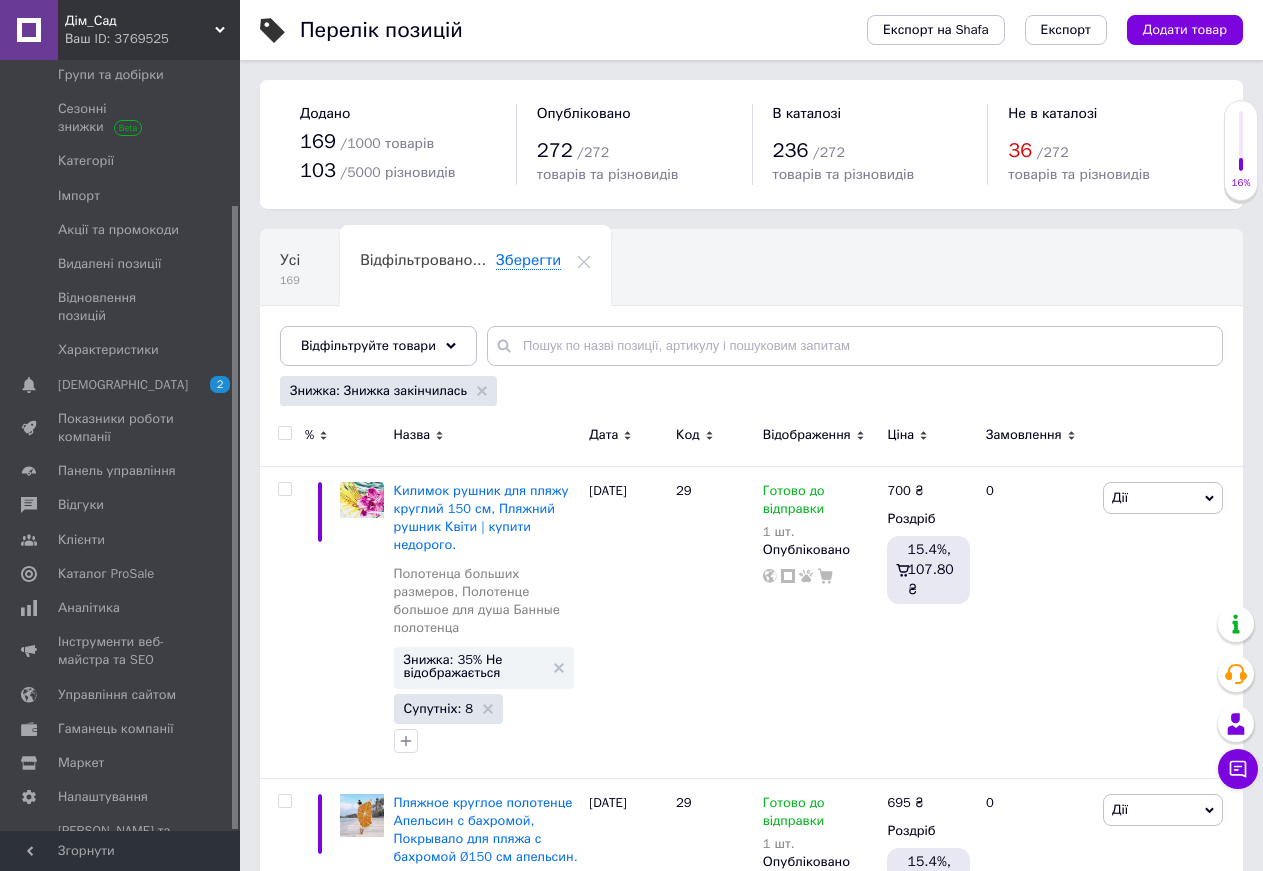 click at bounding box center (284, 433) 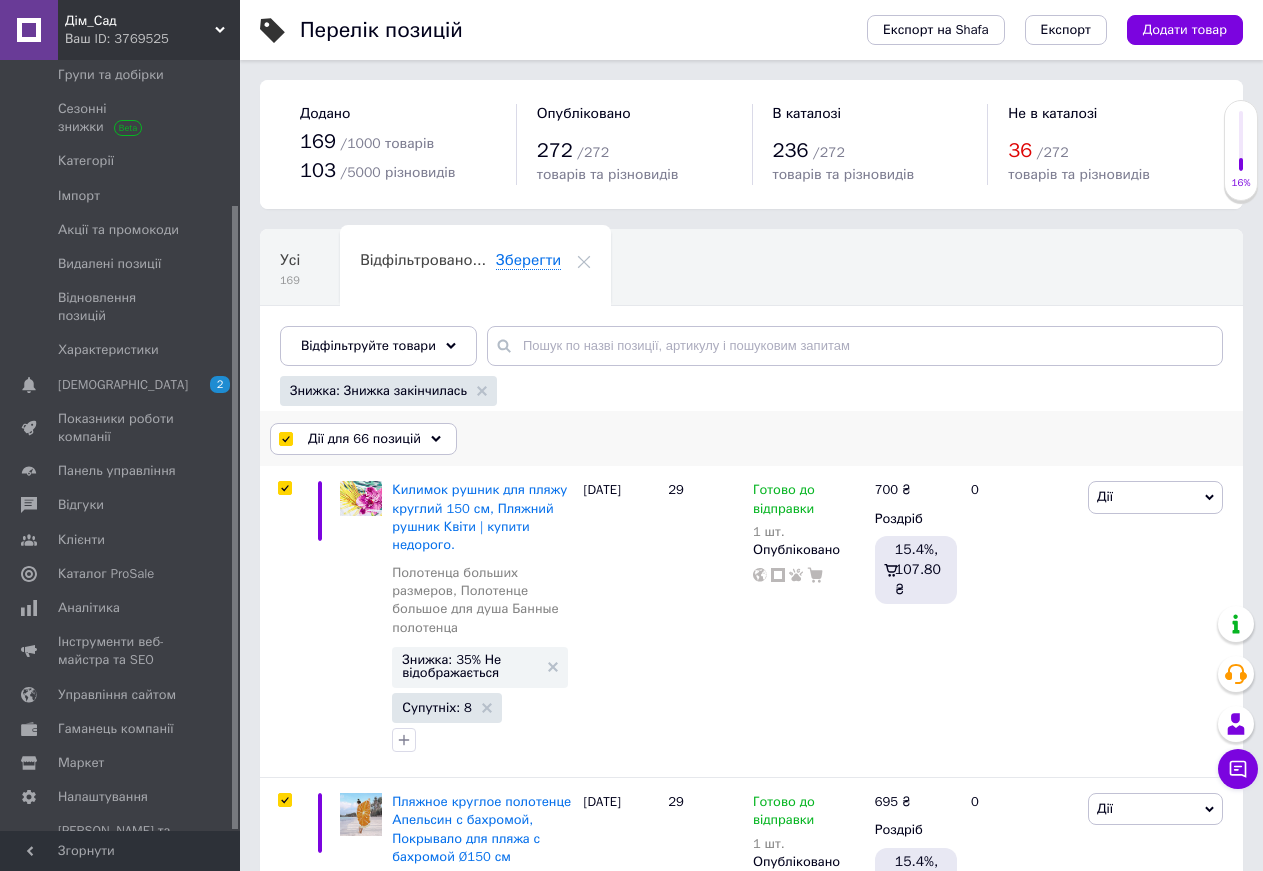checkbox on "true" 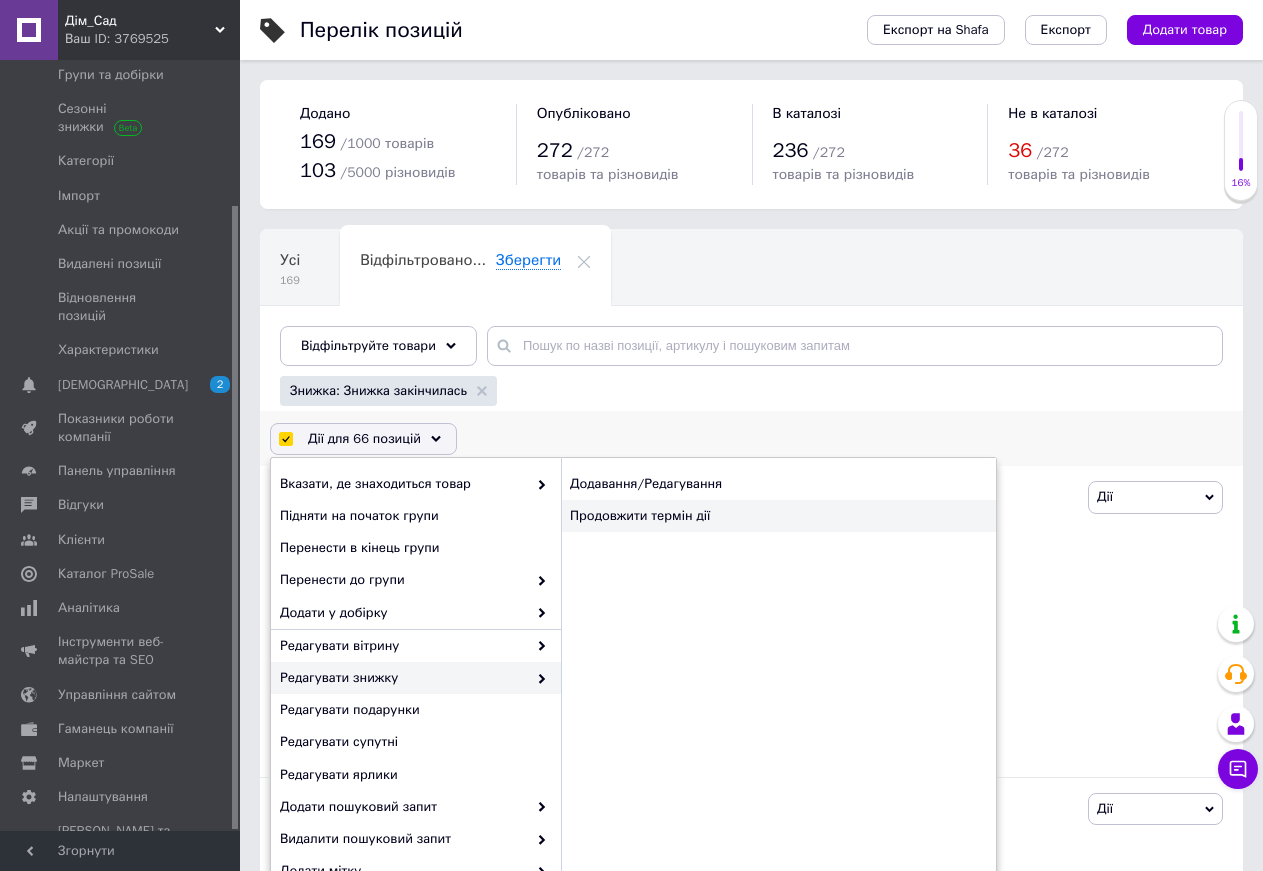 click on "Продовжити термін дії" at bounding box center [778, 516] 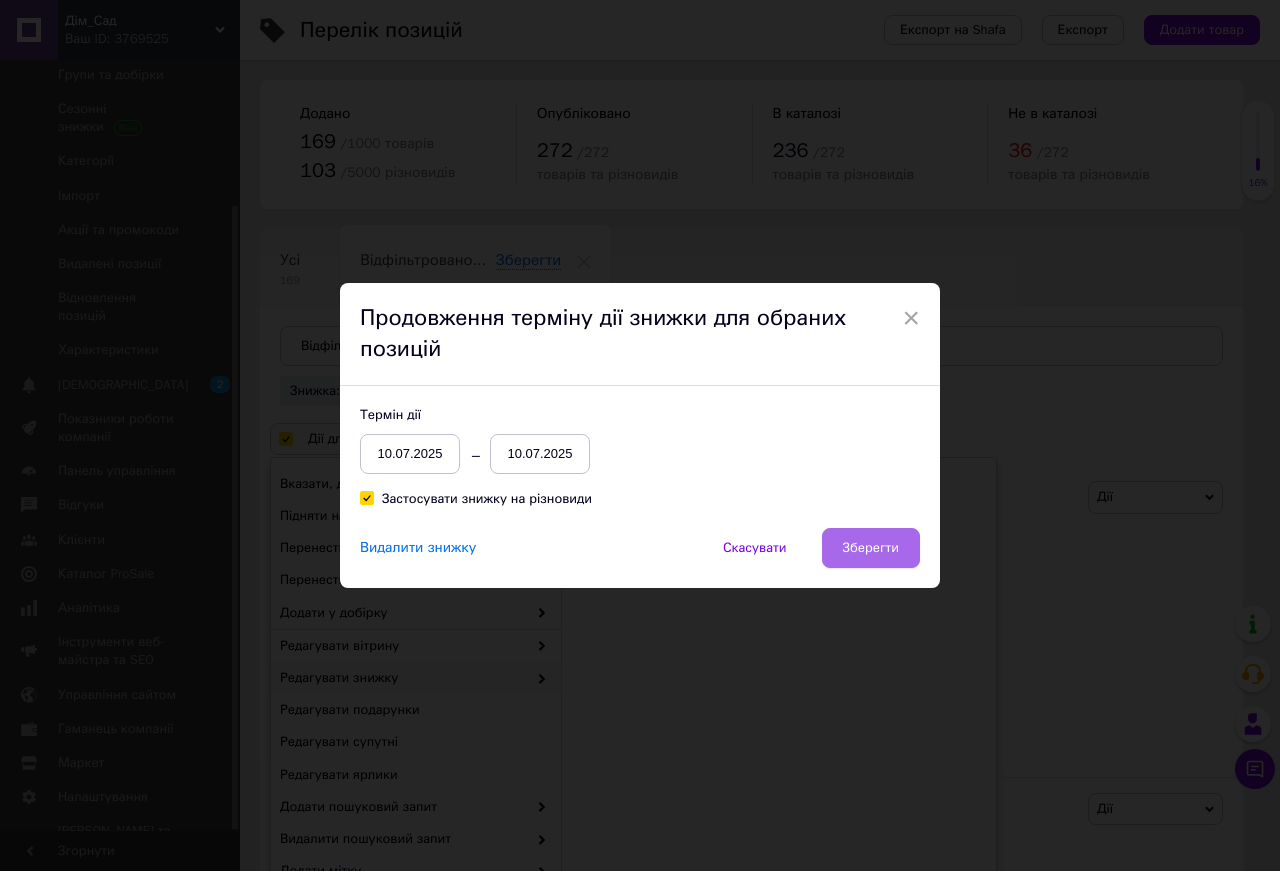 click on "Зберегти" at bounding box center [871, 548] 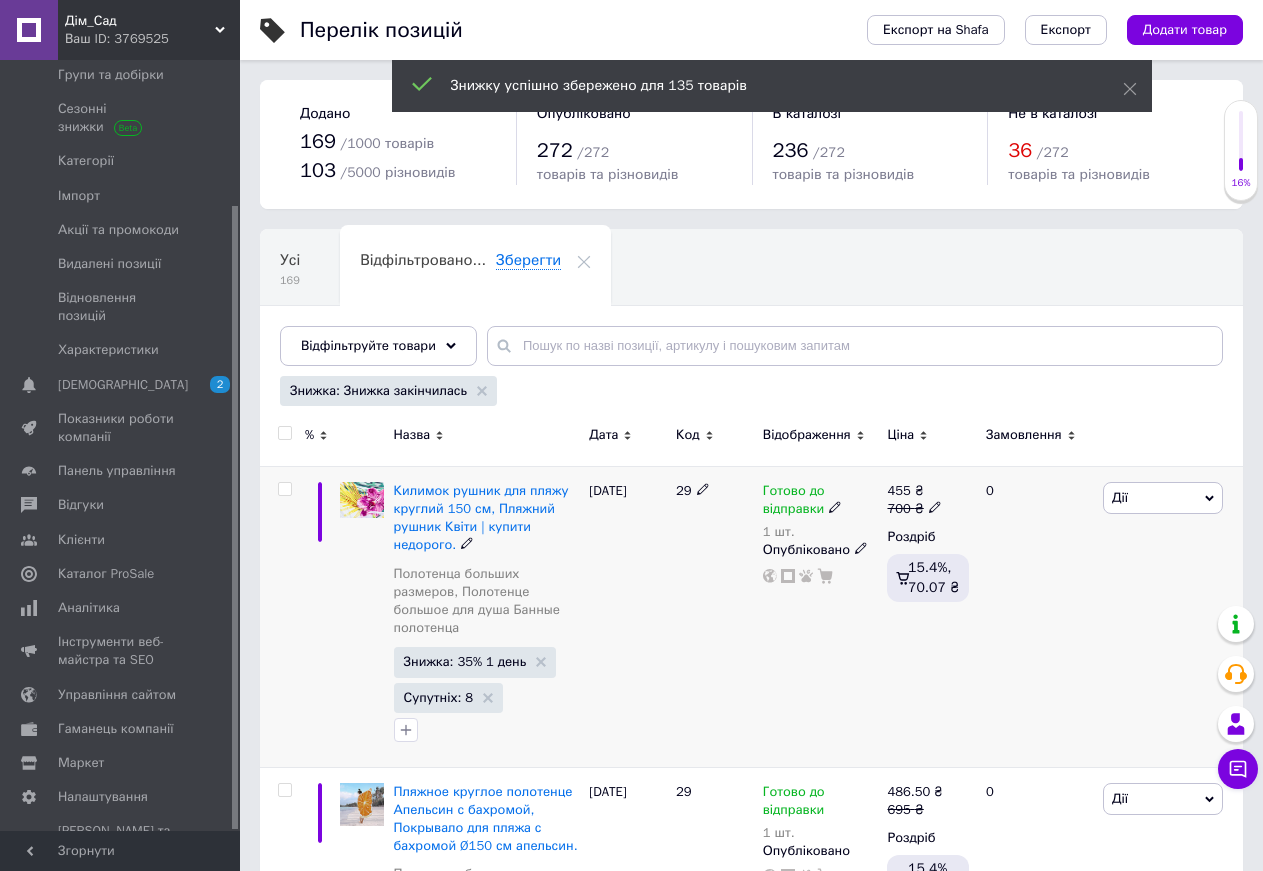 checkbox on "false" 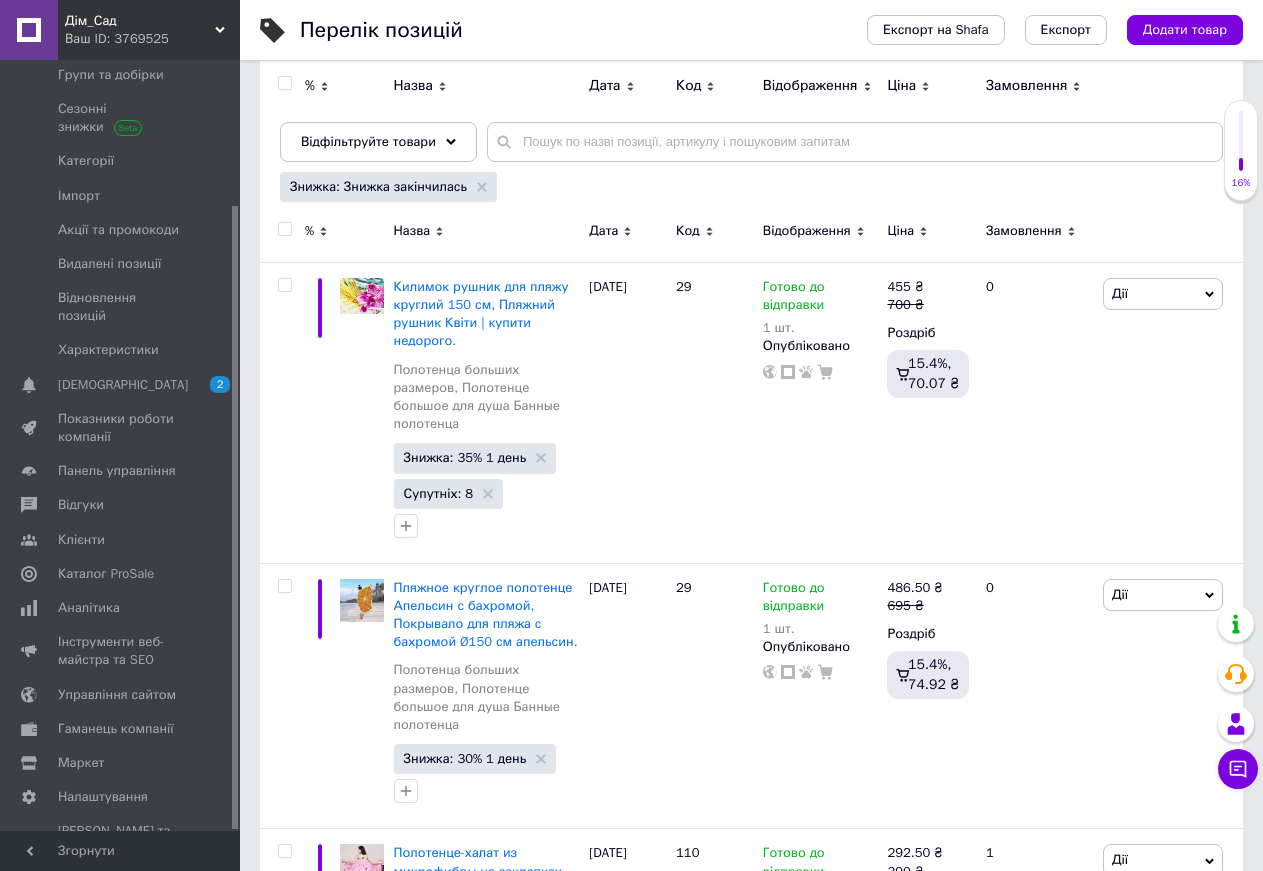 scroll, scrollTop: 0, scrollLeft: 0, axis: both 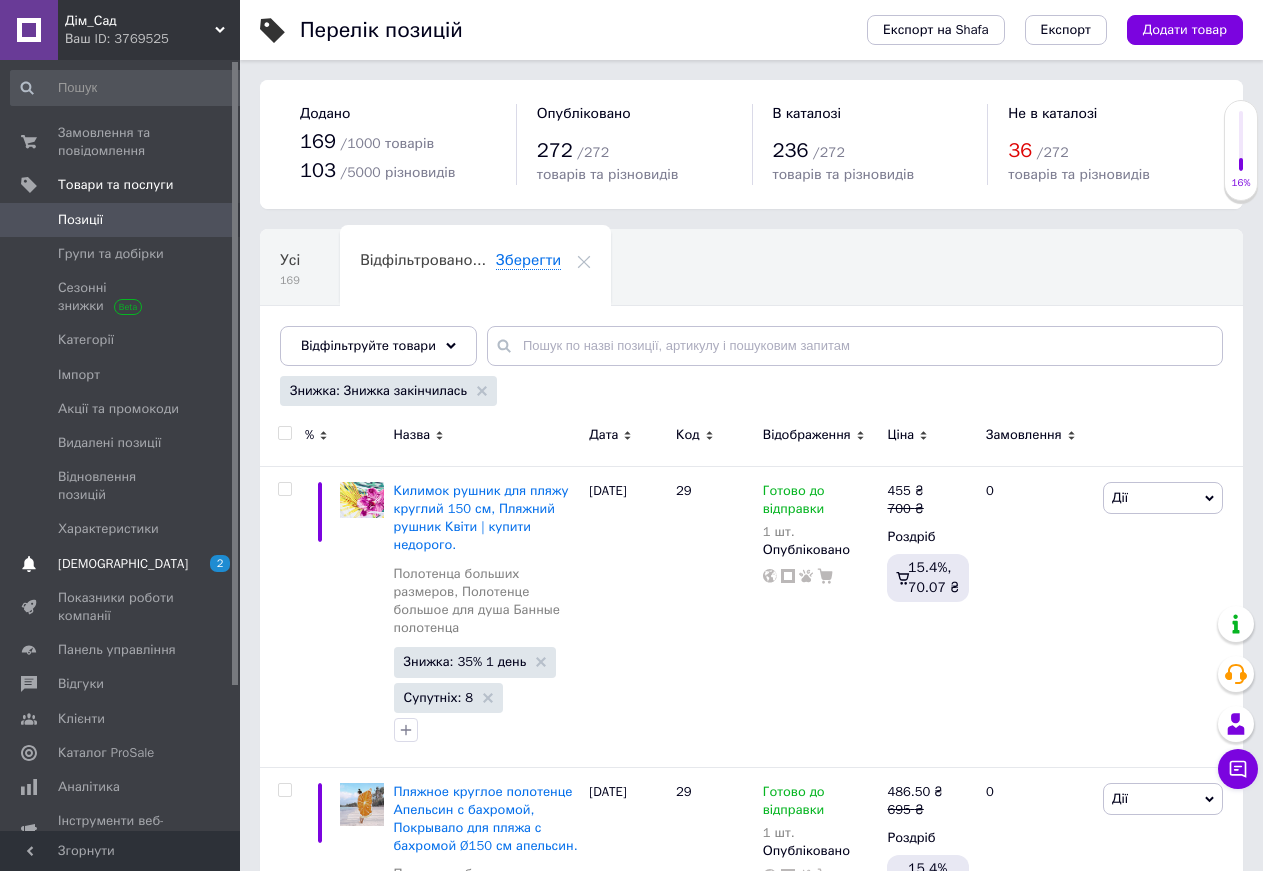 click on "[DEMOGRAPHIC_DATA]" at bounding box center [123, 564] 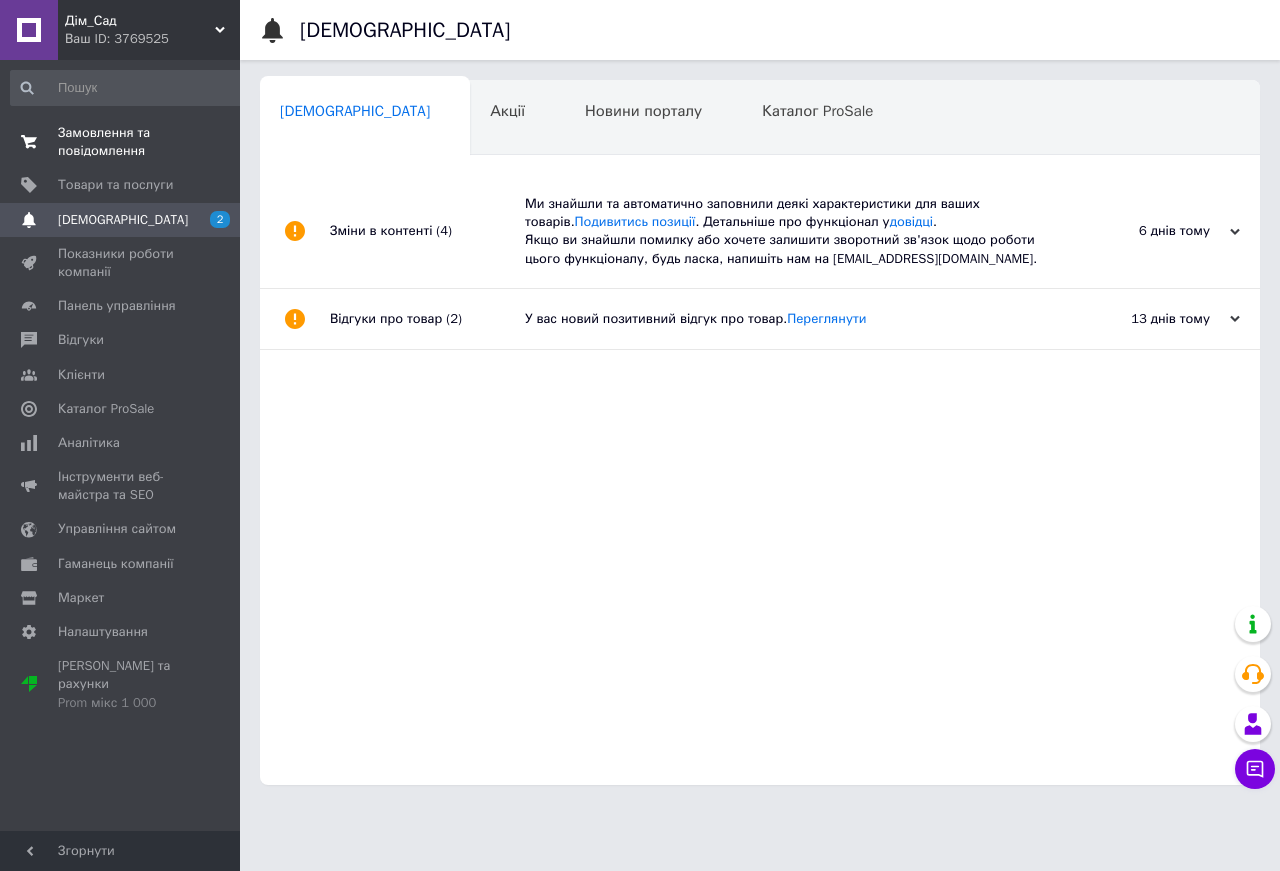 click on "Замовлення та повідомлення" at bounding box center (121, 142) 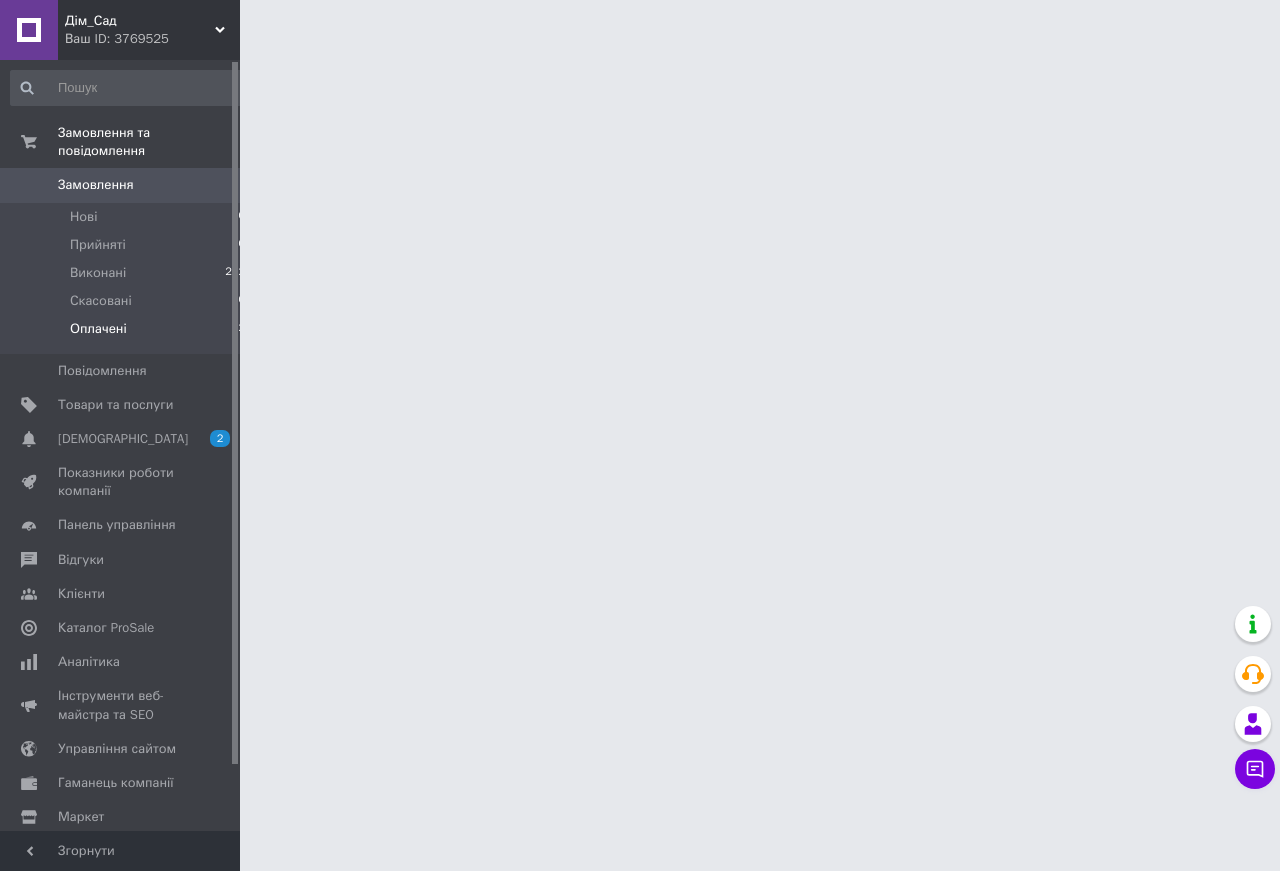 click on "Оплачені 2" at bounding box center [128, 334] 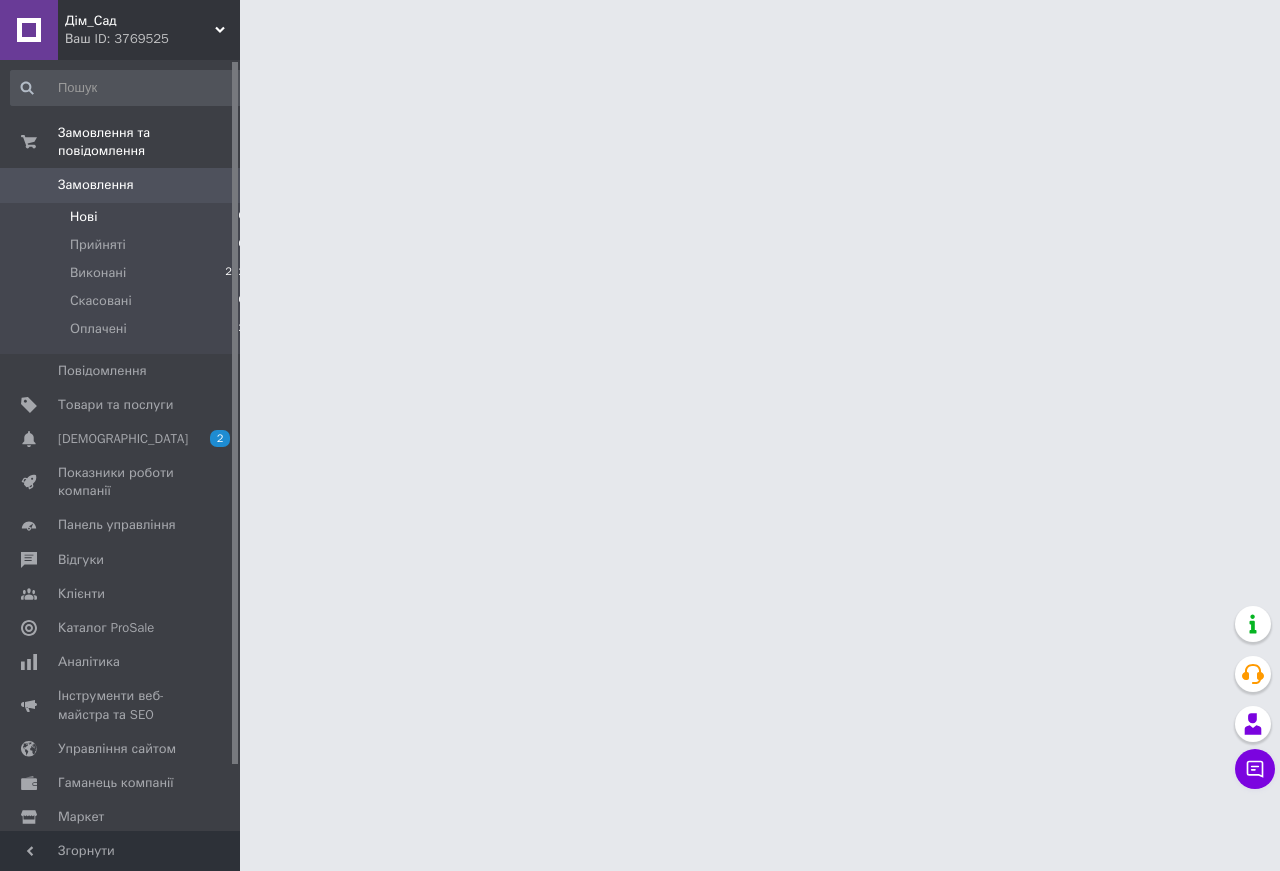 click on "Нові 0" at bounding box center (128, 217) 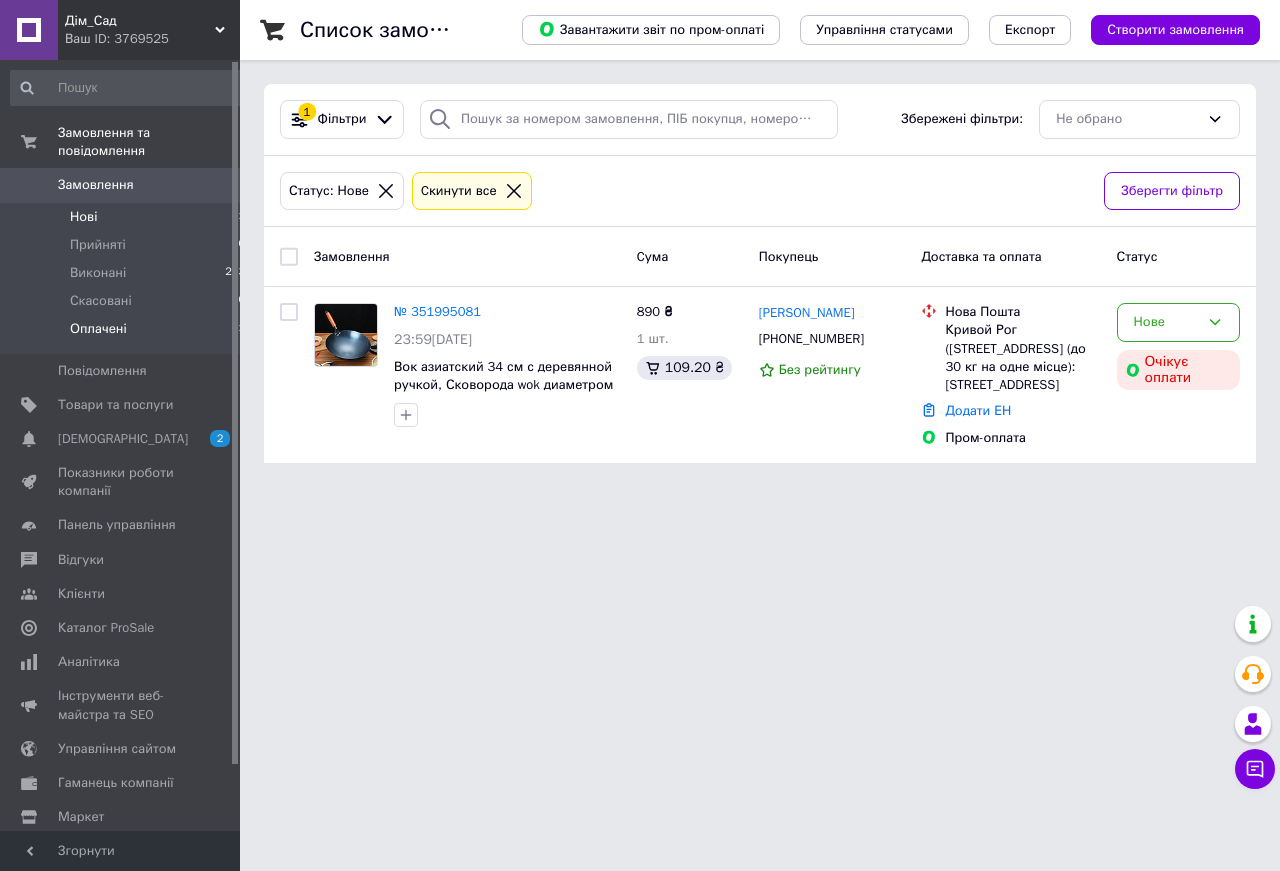 click on "Оплачені 1" at bounding box center [128, 334] 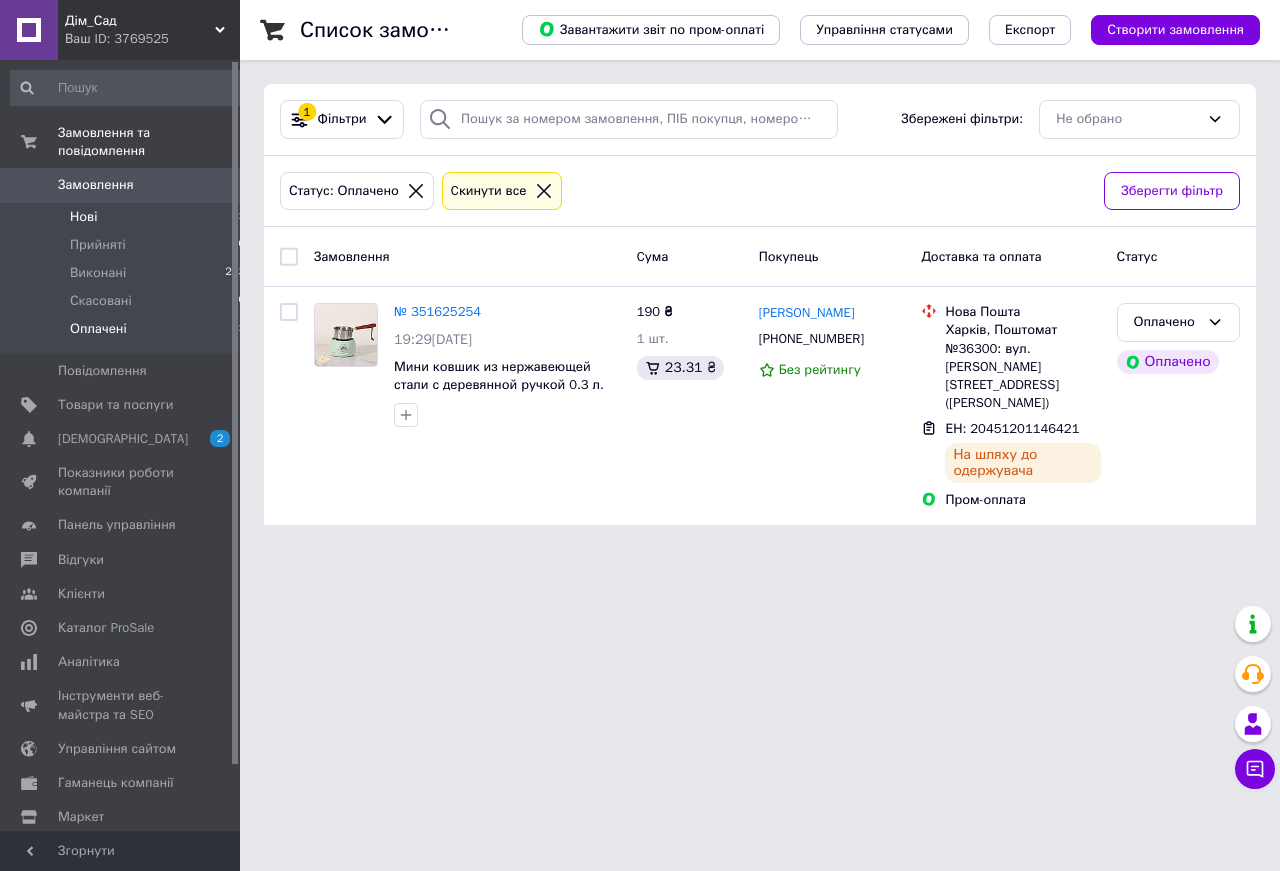 click on "Нові 1" at bounding box center (128, 217) 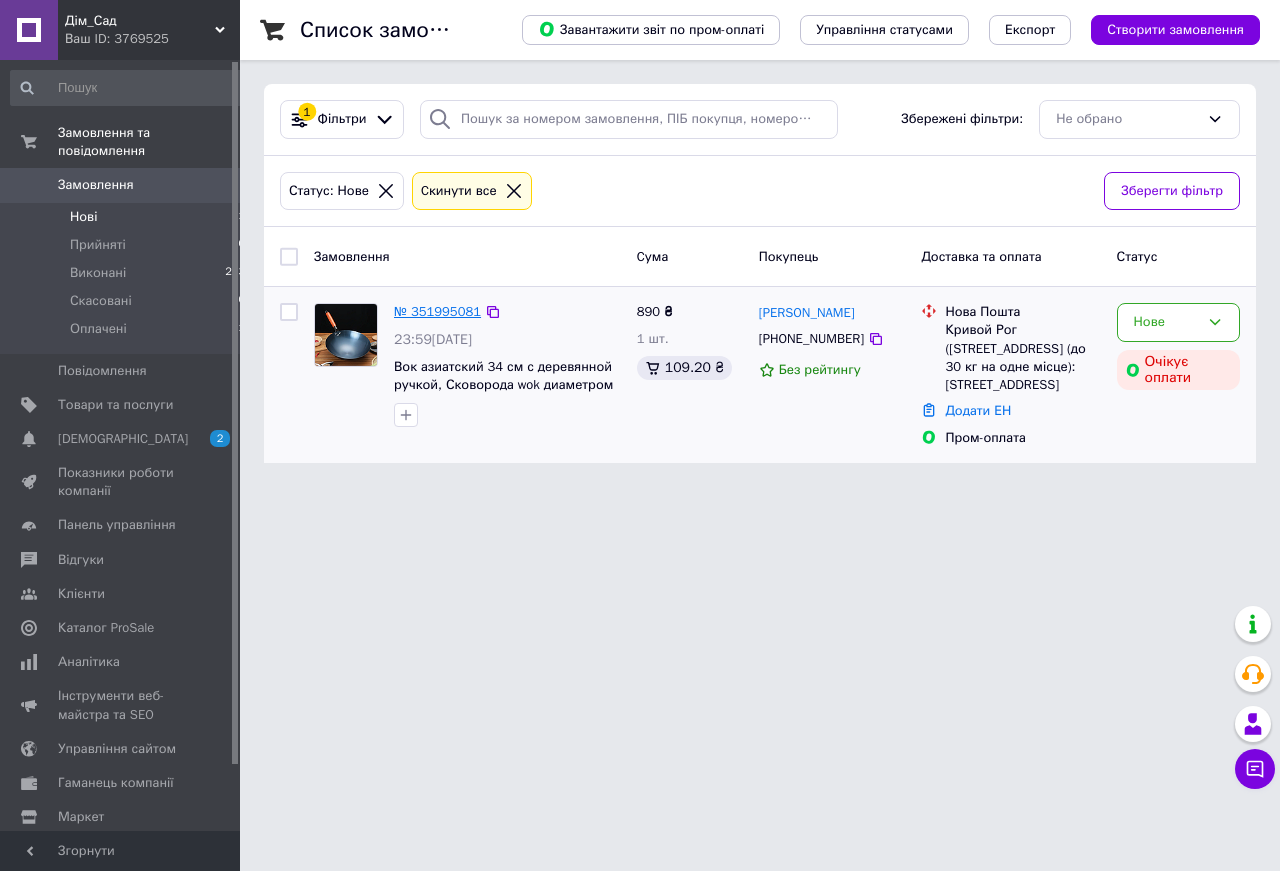click on "№ 351995081" at bounding box center [437, 311] 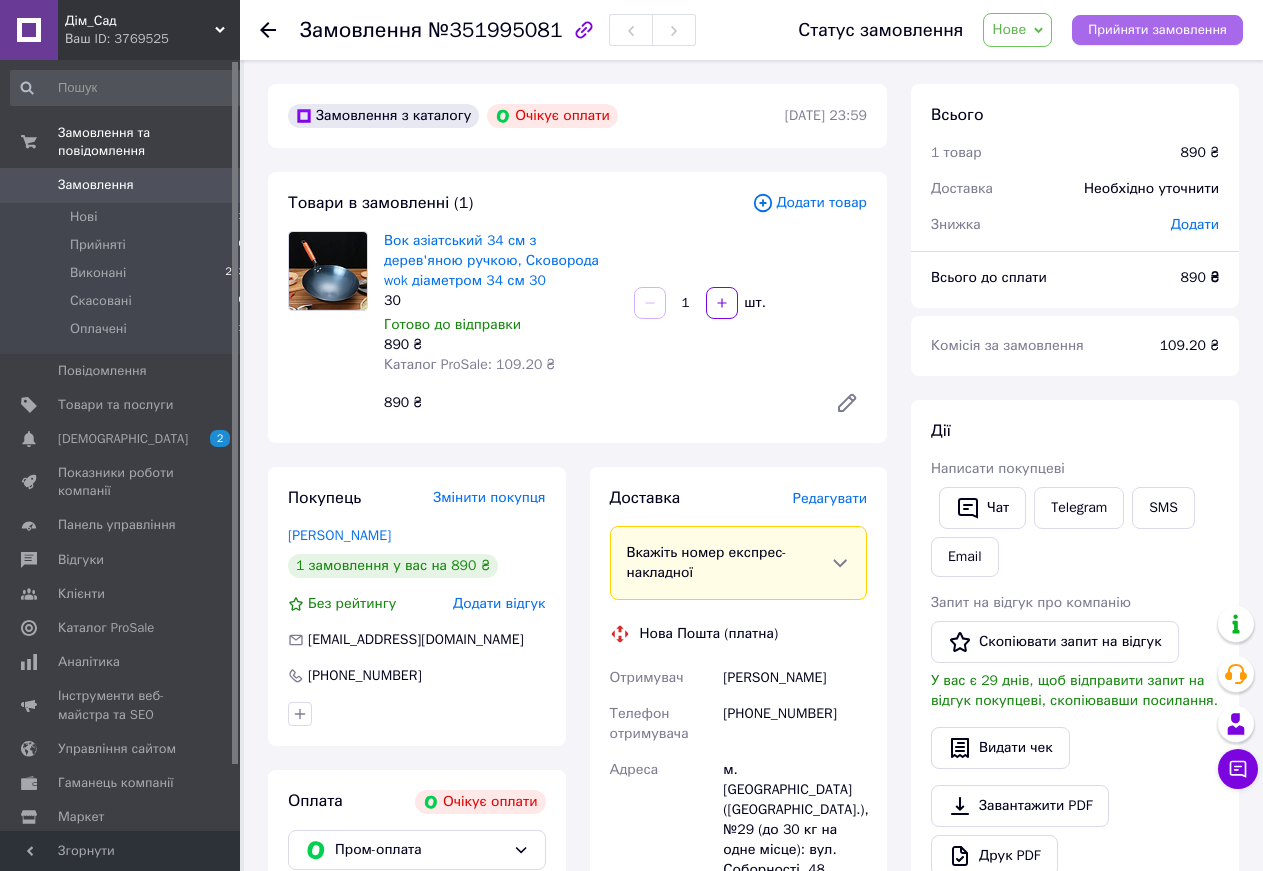 click on "Прийняти замовлення" at bounding box center (1157, 30) 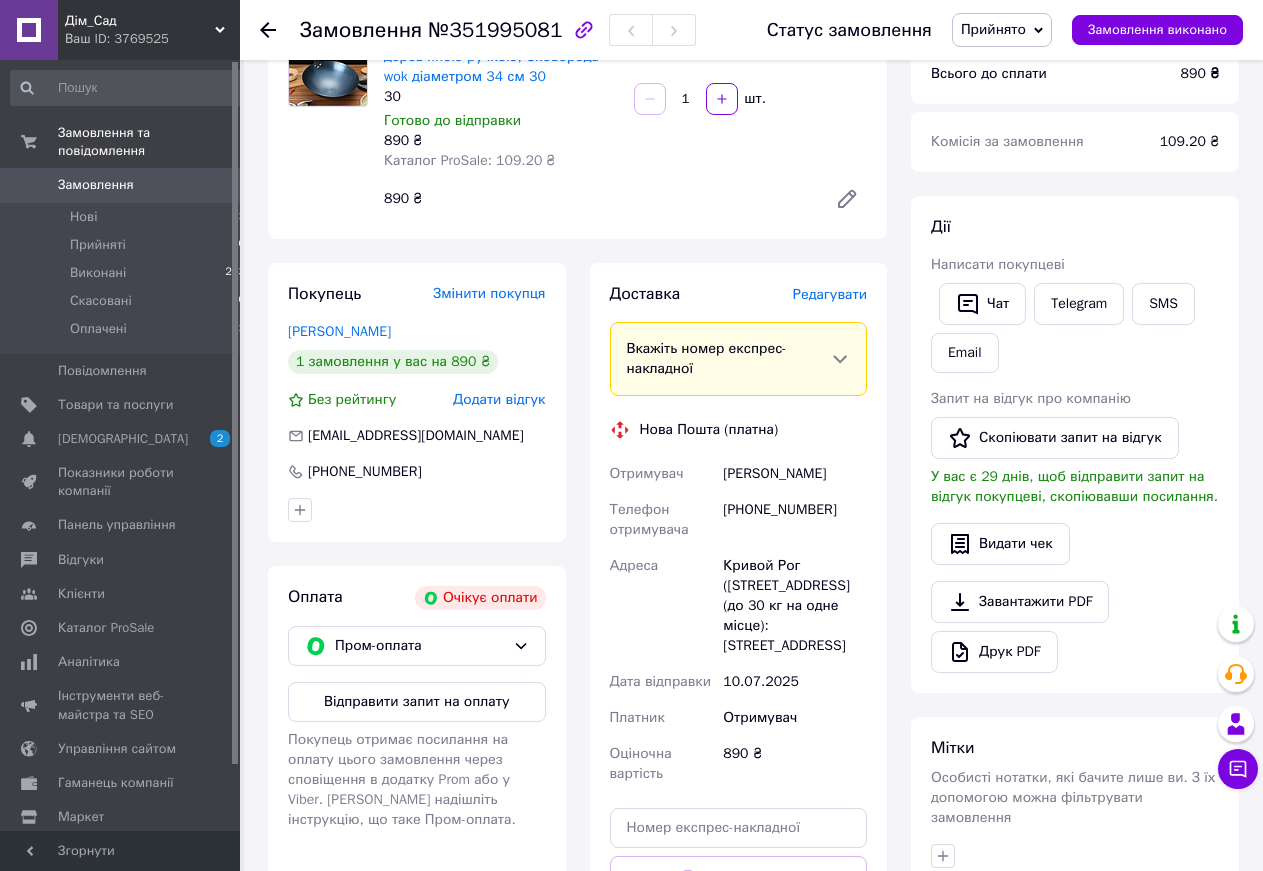 scroll, scrollTop: 0, scrollLeft: 0, axis: both 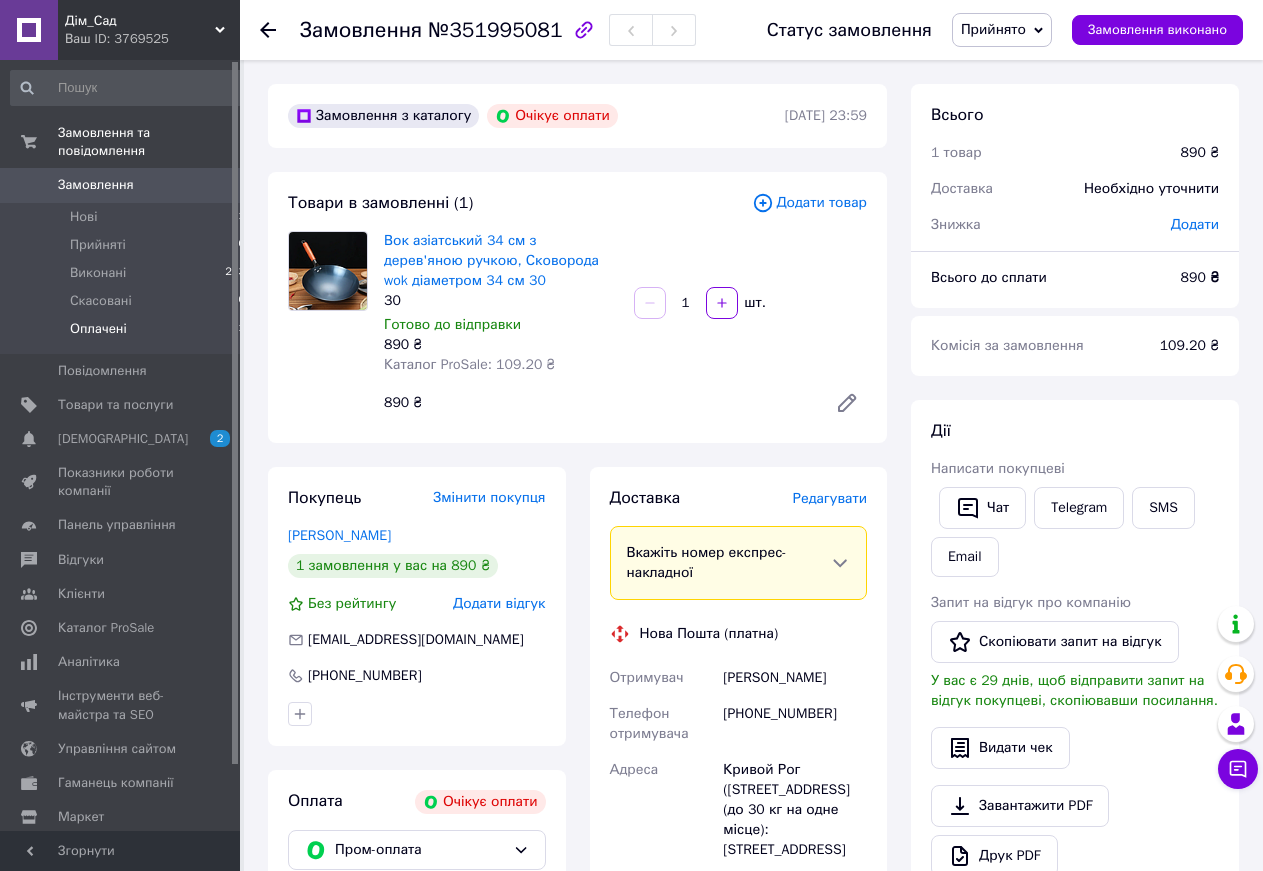 click on "Оплачені 1" at bounding box center [128, 334] 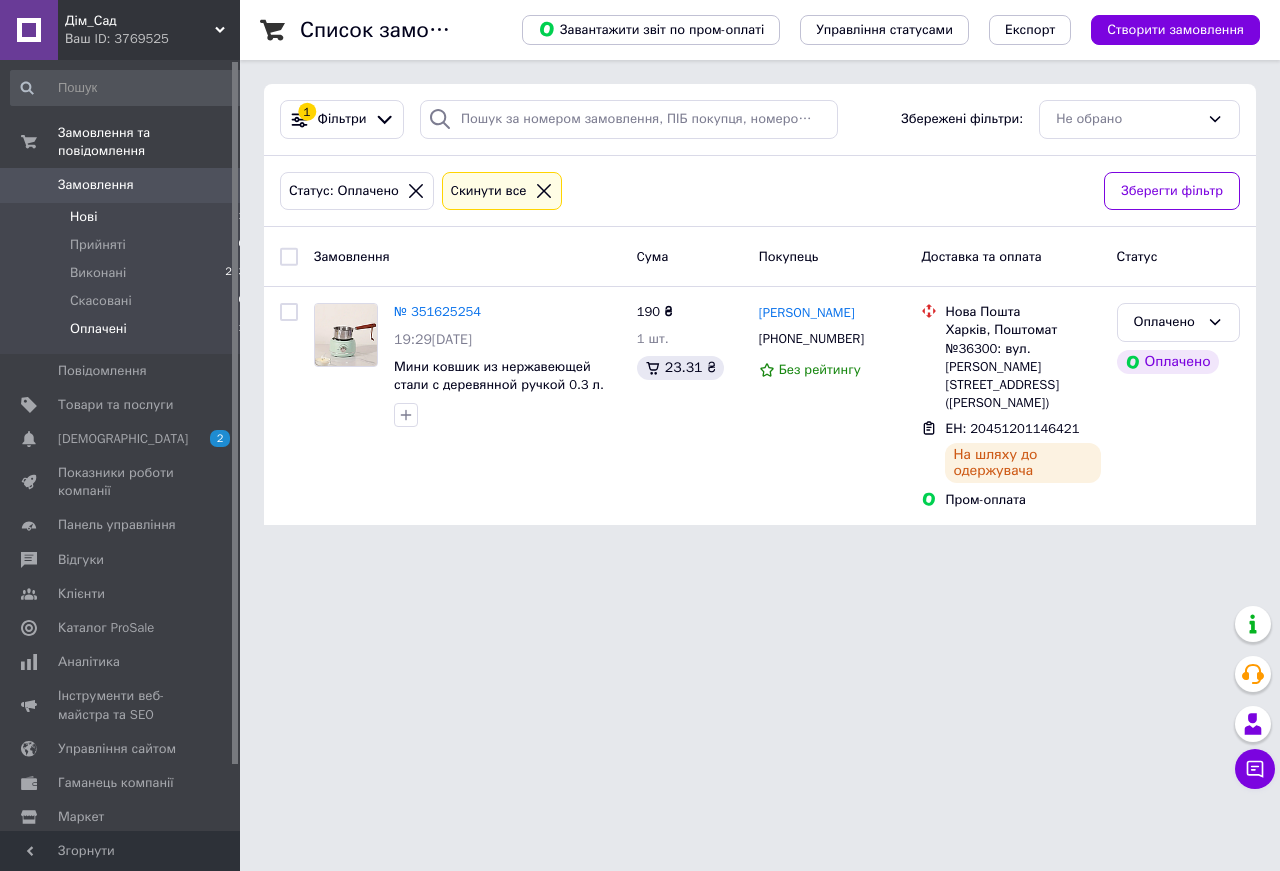 click on "Нові 1" at bounding box center [128, 217] 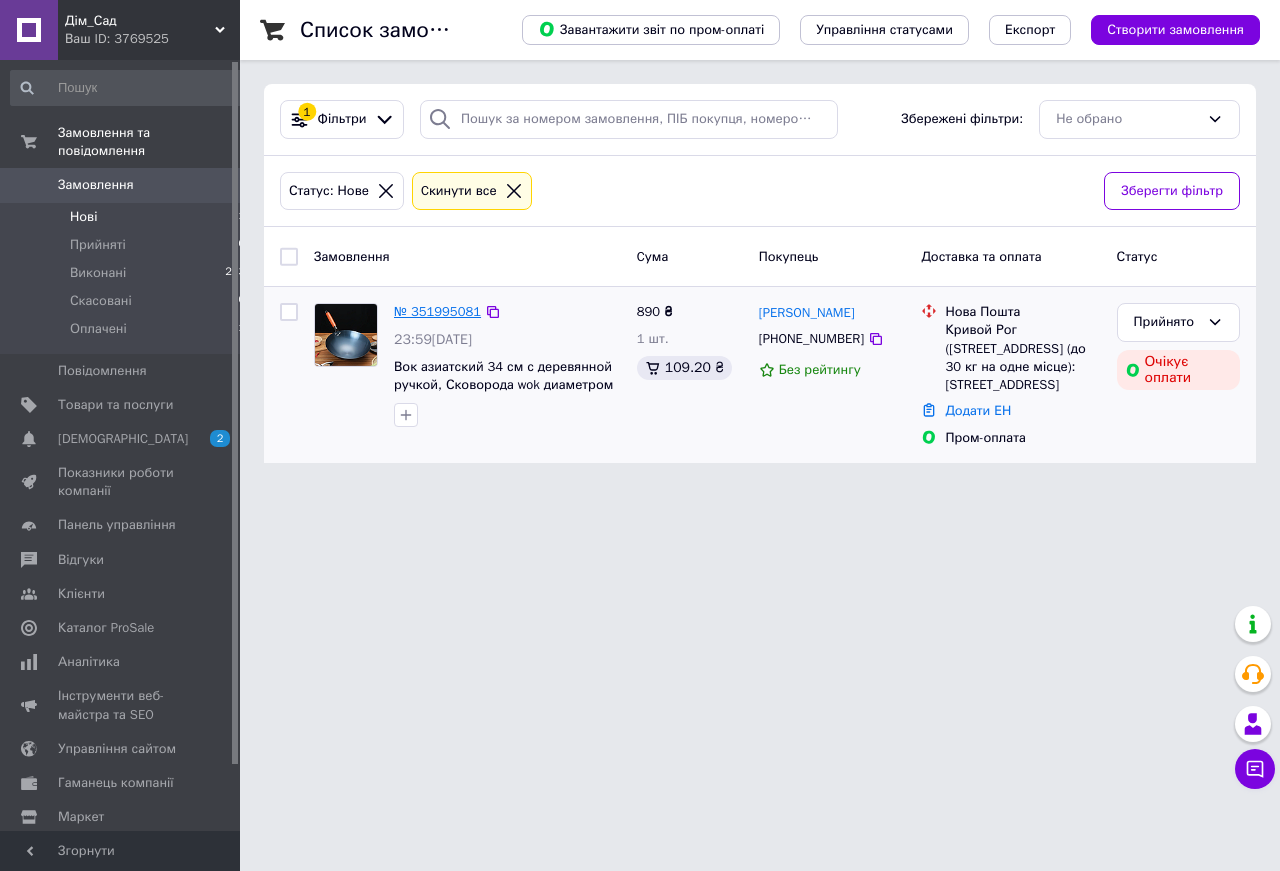 click on "№ 351995081" at bounding box center (437, 311) 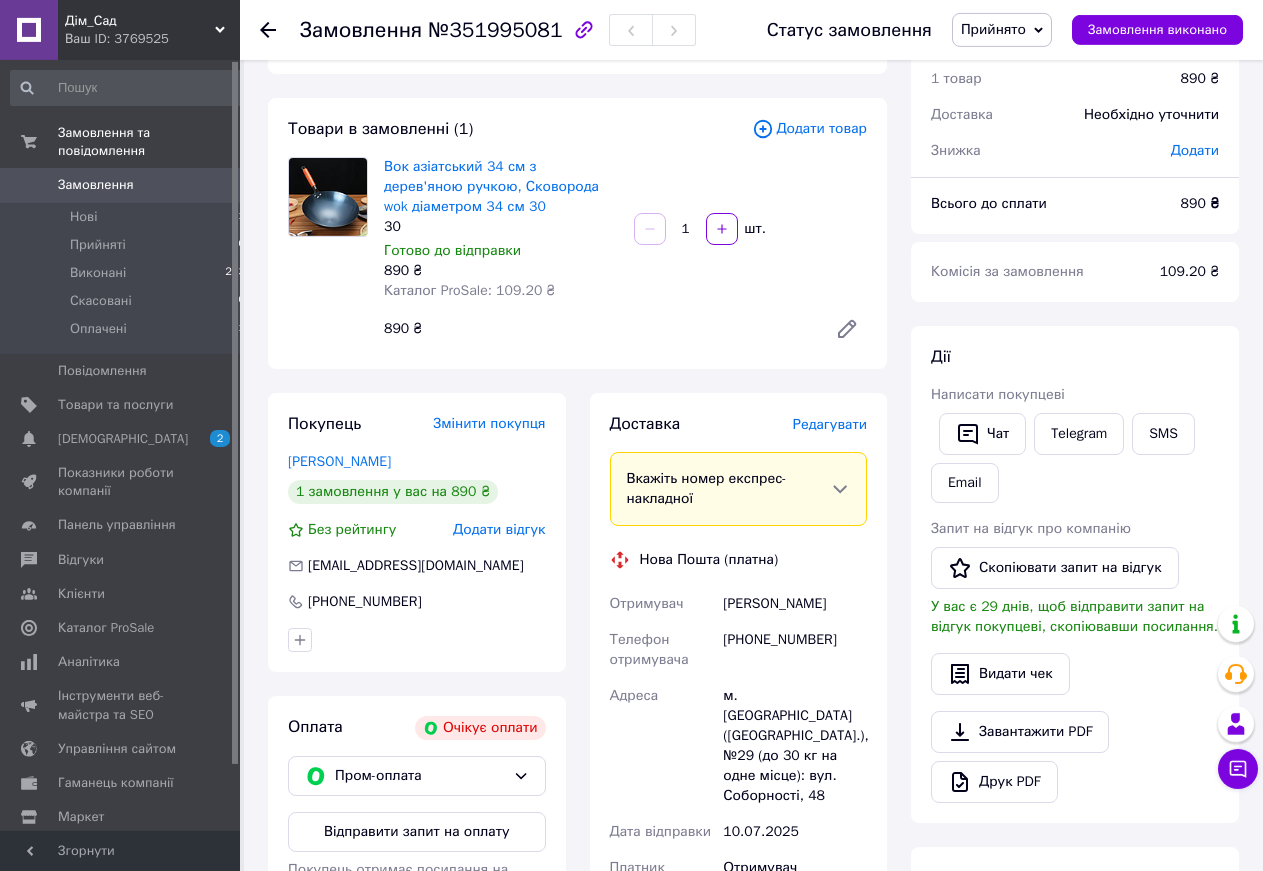 scroll, scrollTop: 204, scrollLeft: 0, axis: vertical 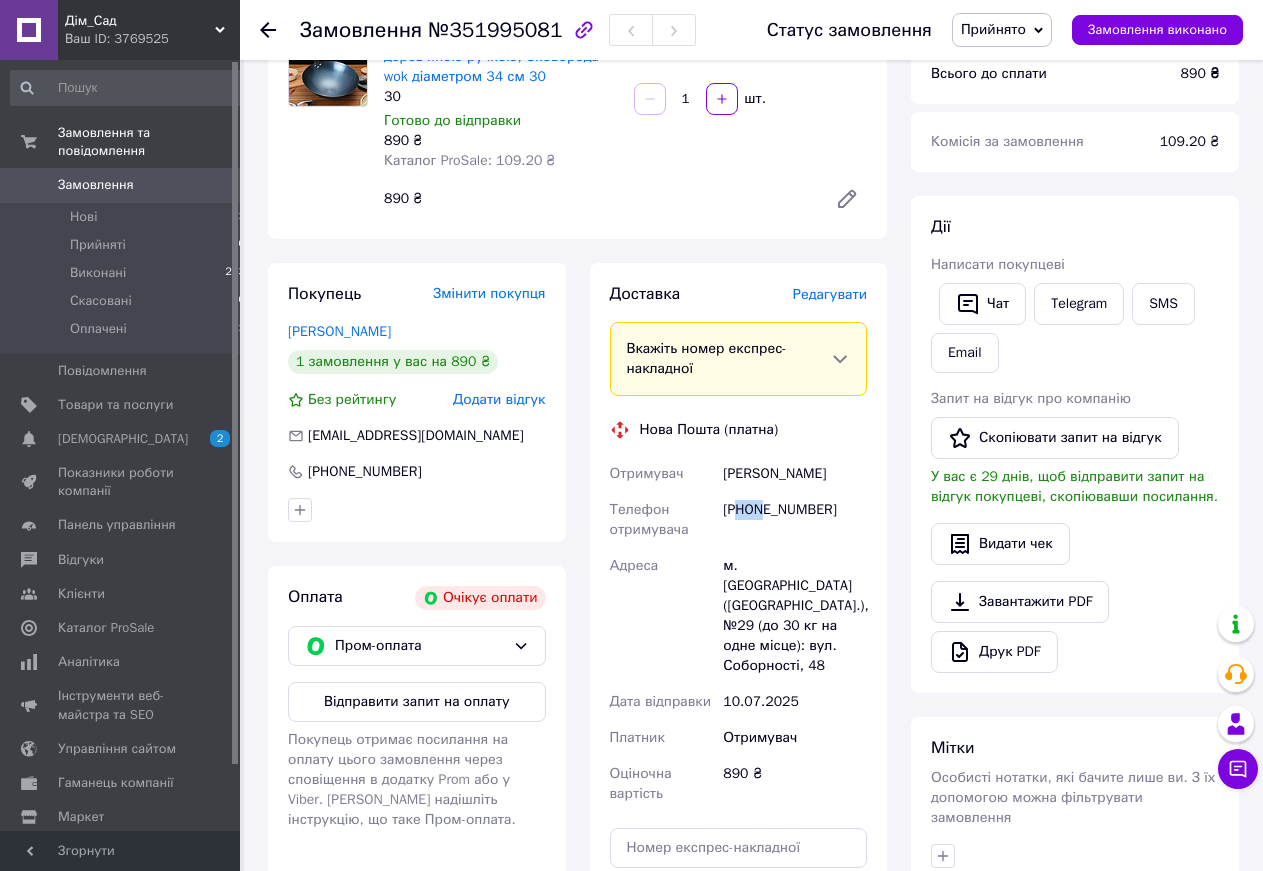 drag, startPoint x: 744, startPoint y: 505, endPoint x: 765, endPoint y: 509, distance: 21.377558 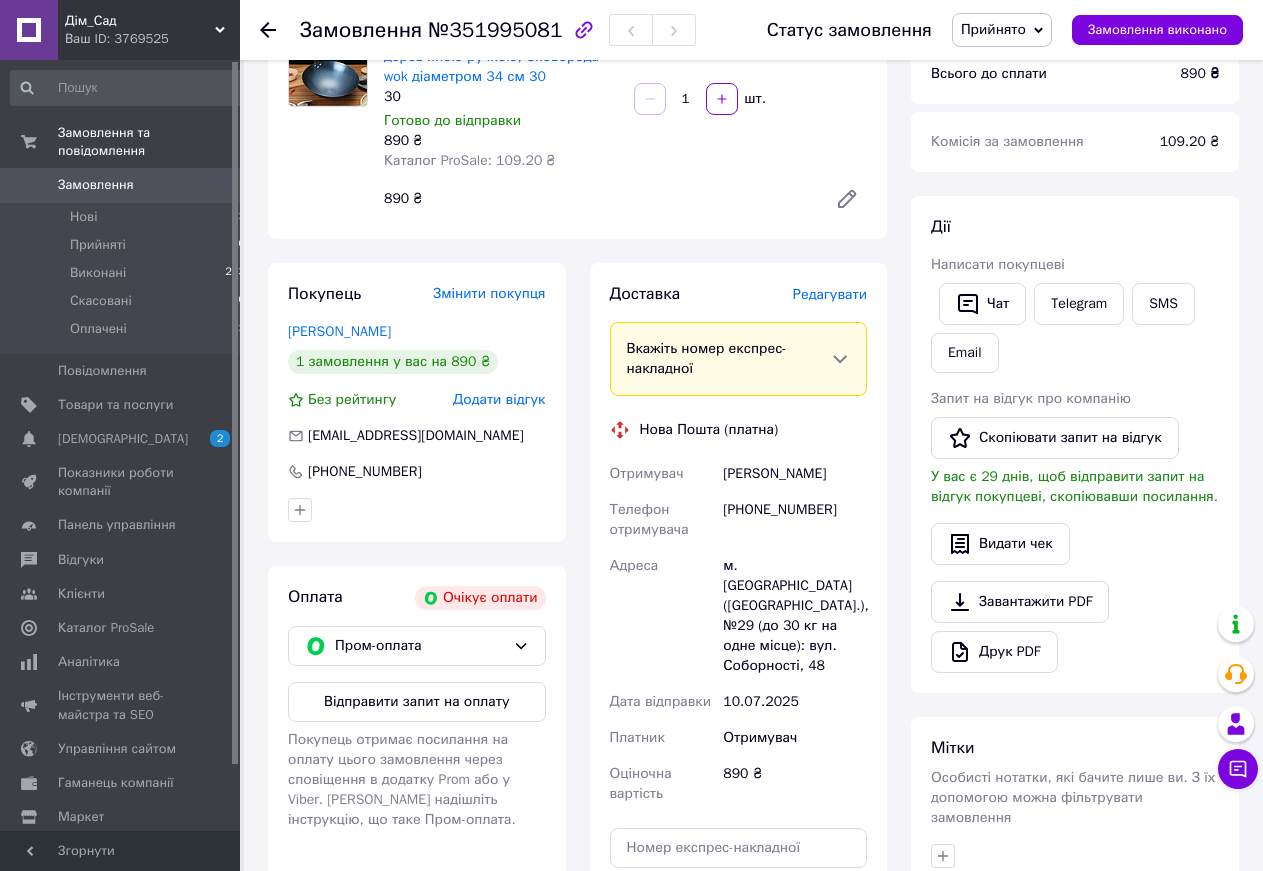 click on "[PHONE_NUMBER]" at bounding box center [795, 520] 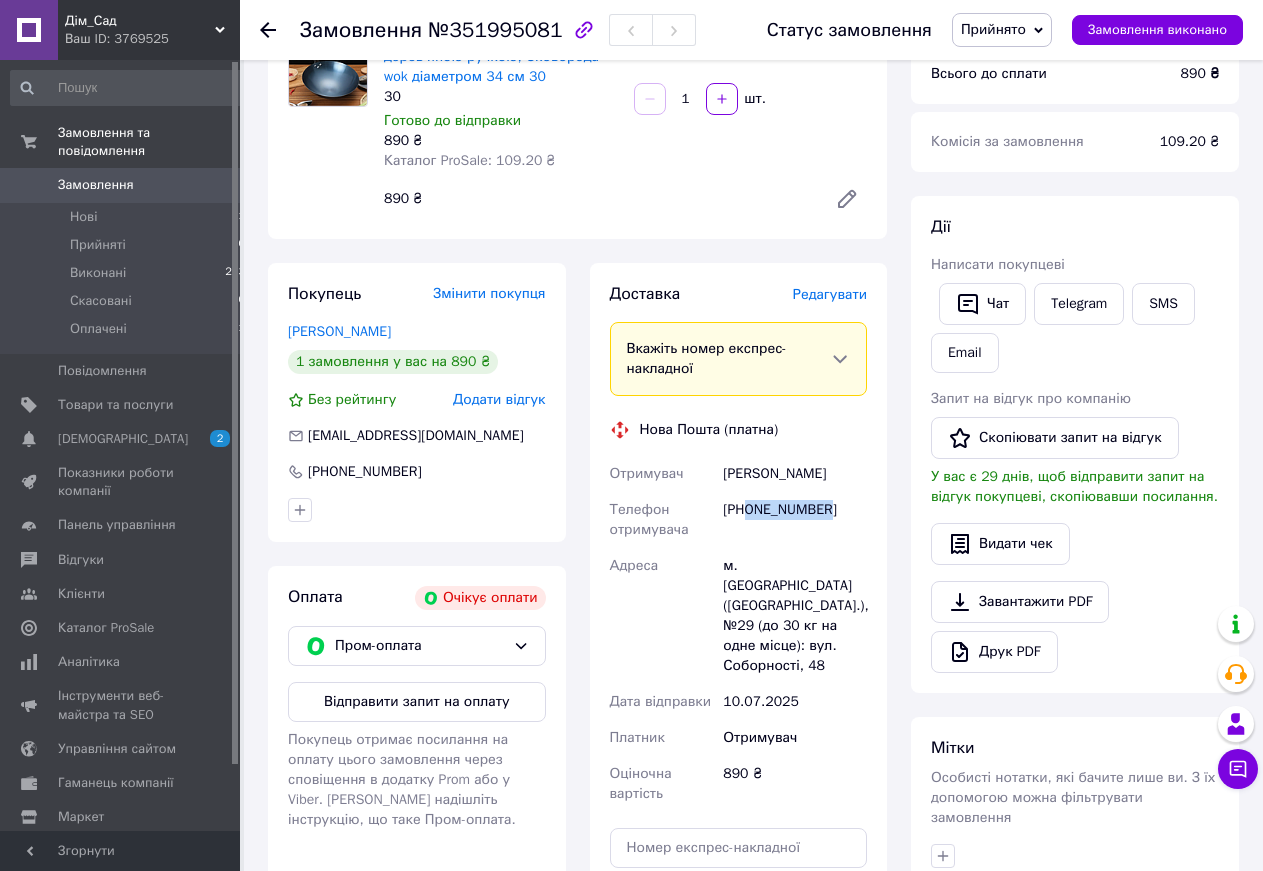 drag, startPoint x: 749, startPoint y: 511, endPoint x: 831, endPoint y: 511, distance: 82 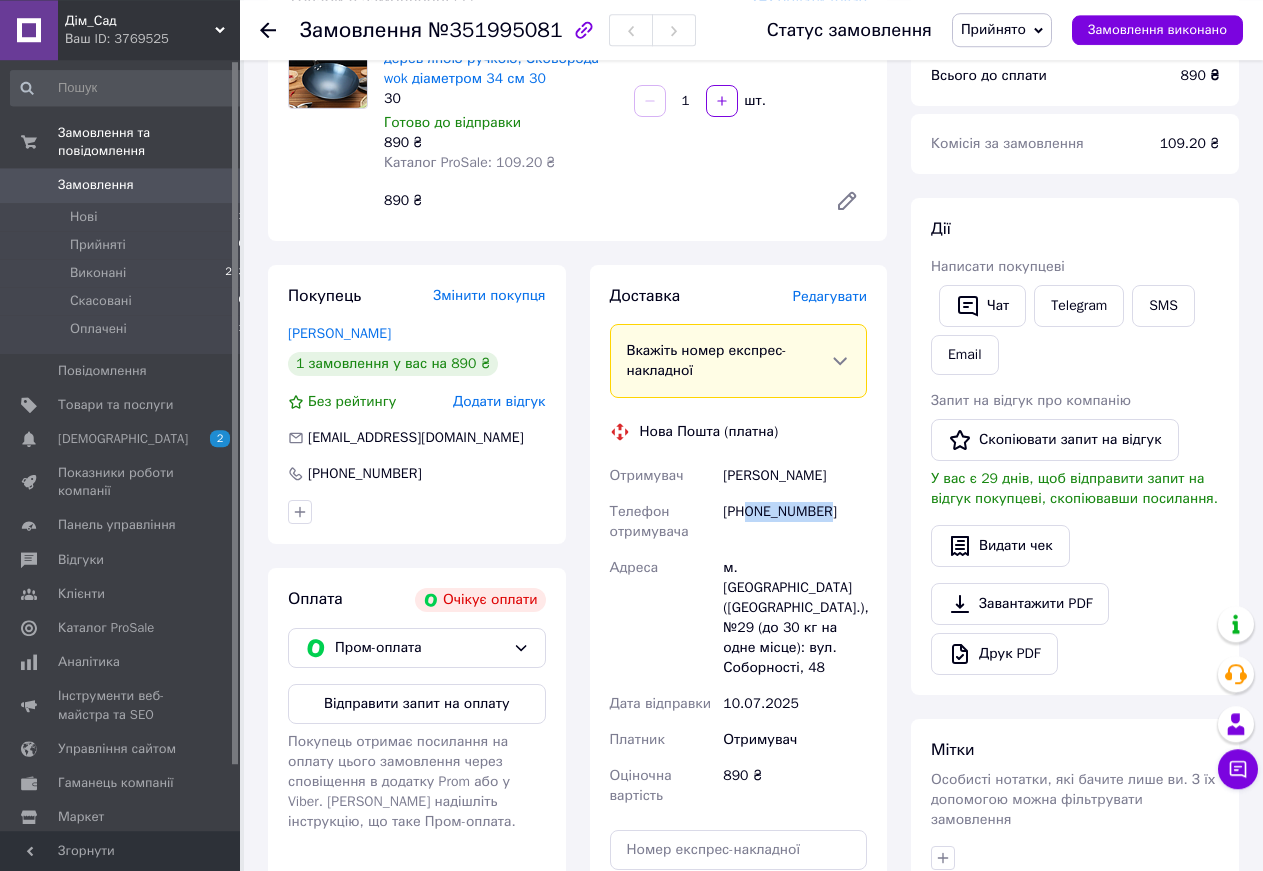 scroll, scrollTop: 0, scrollLeft: 0, axis: both 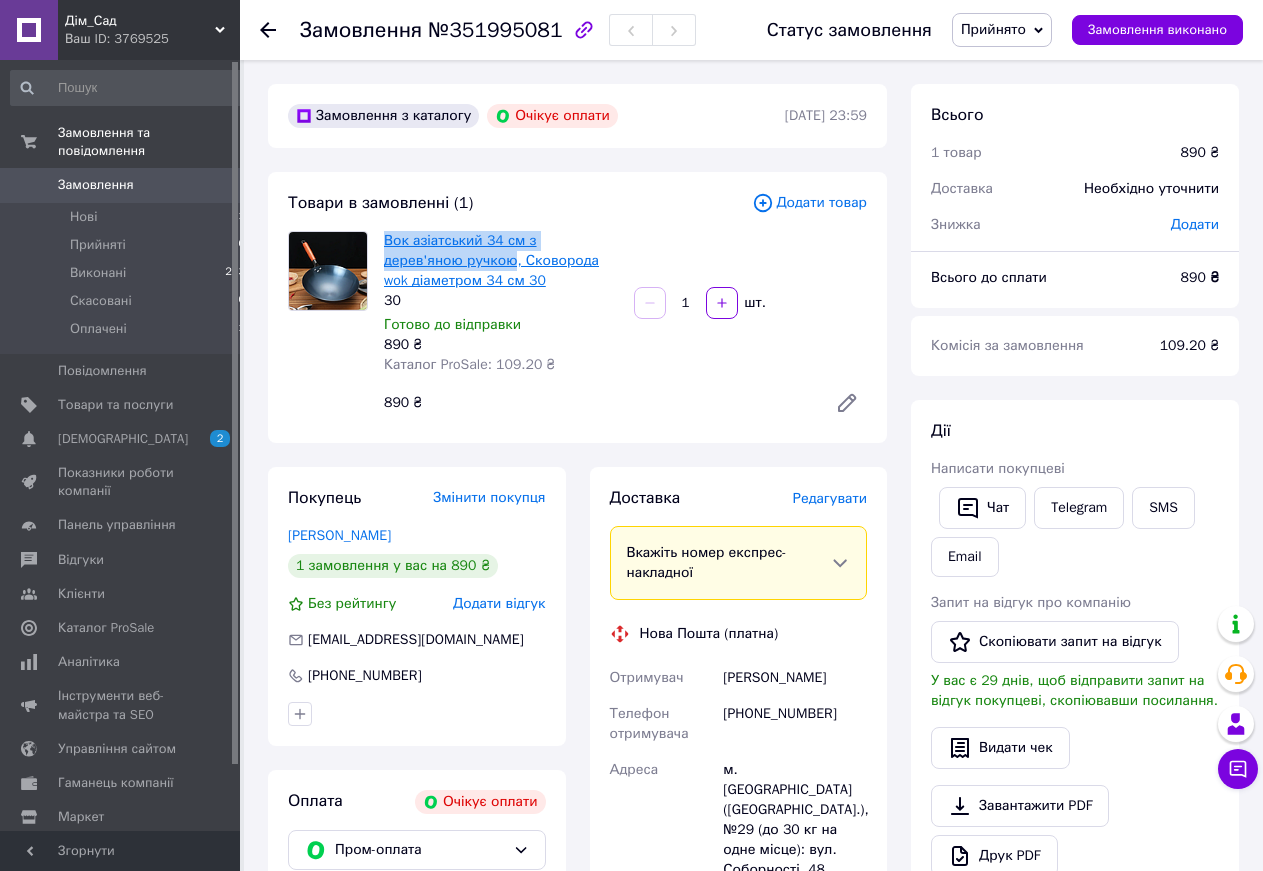drag, startPoint x: 381, startPoint y: 230, endPoint x: 431, endPoint y: 263, distance: 59.908264 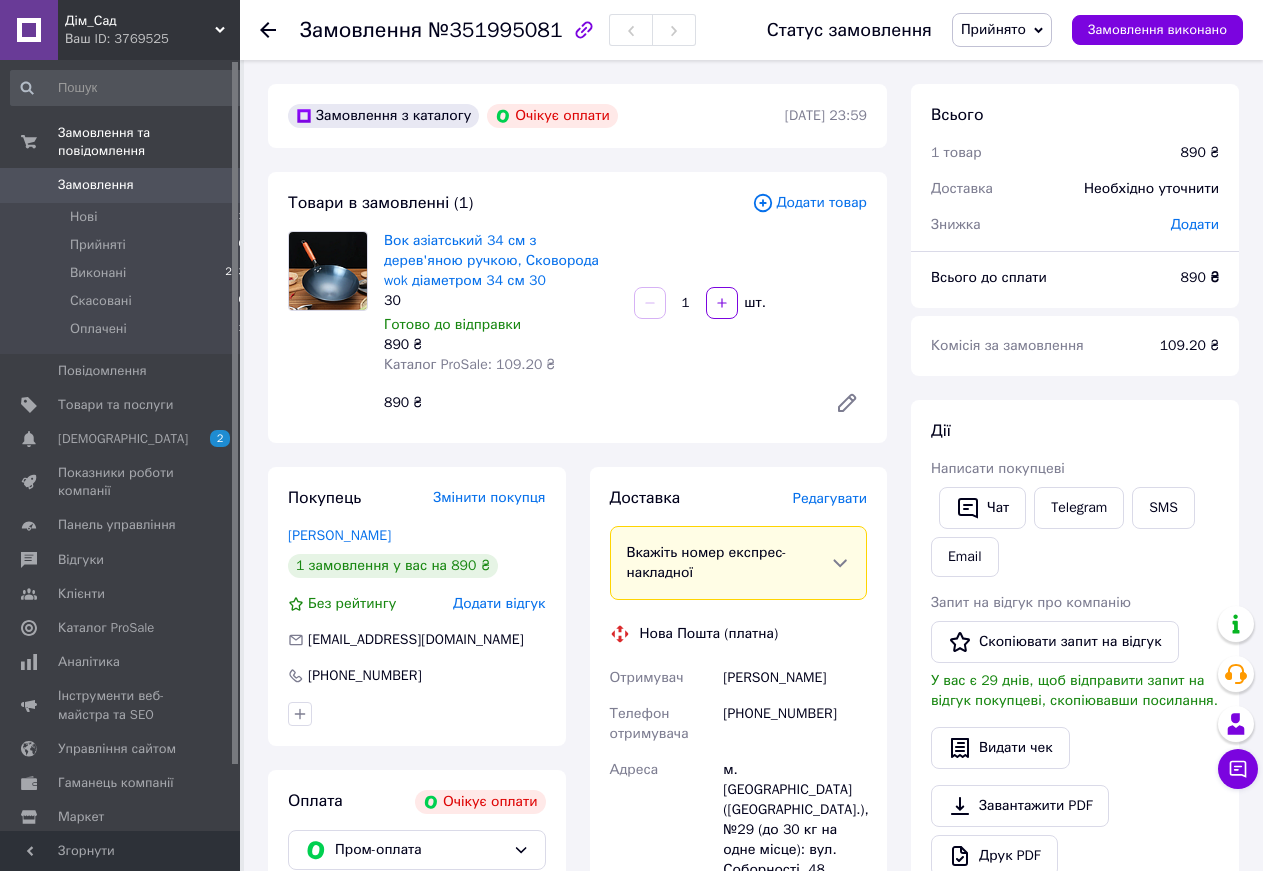click on "890 ₴" at bounding box center (597, 403) 